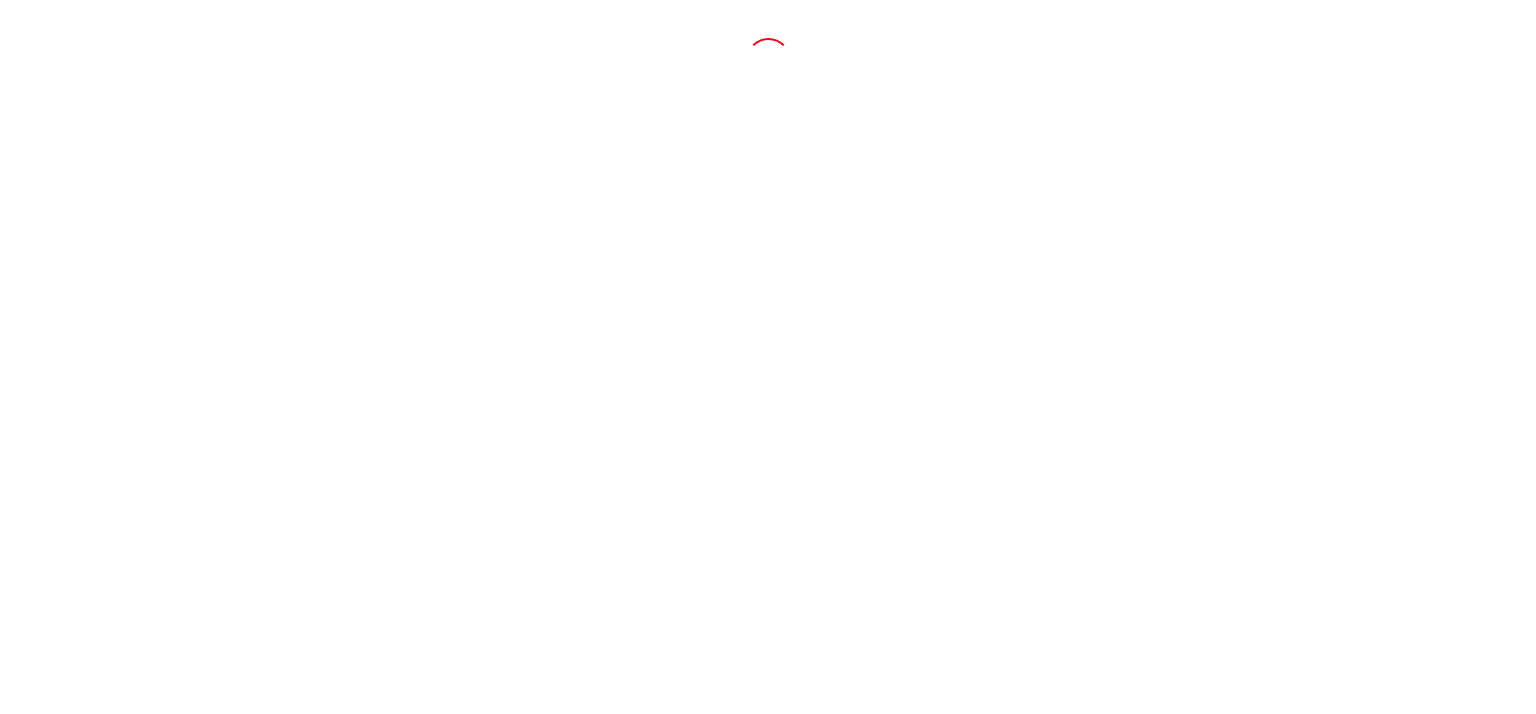 scroll, scrollTop: 0, scrollLeft: 0, axis: both 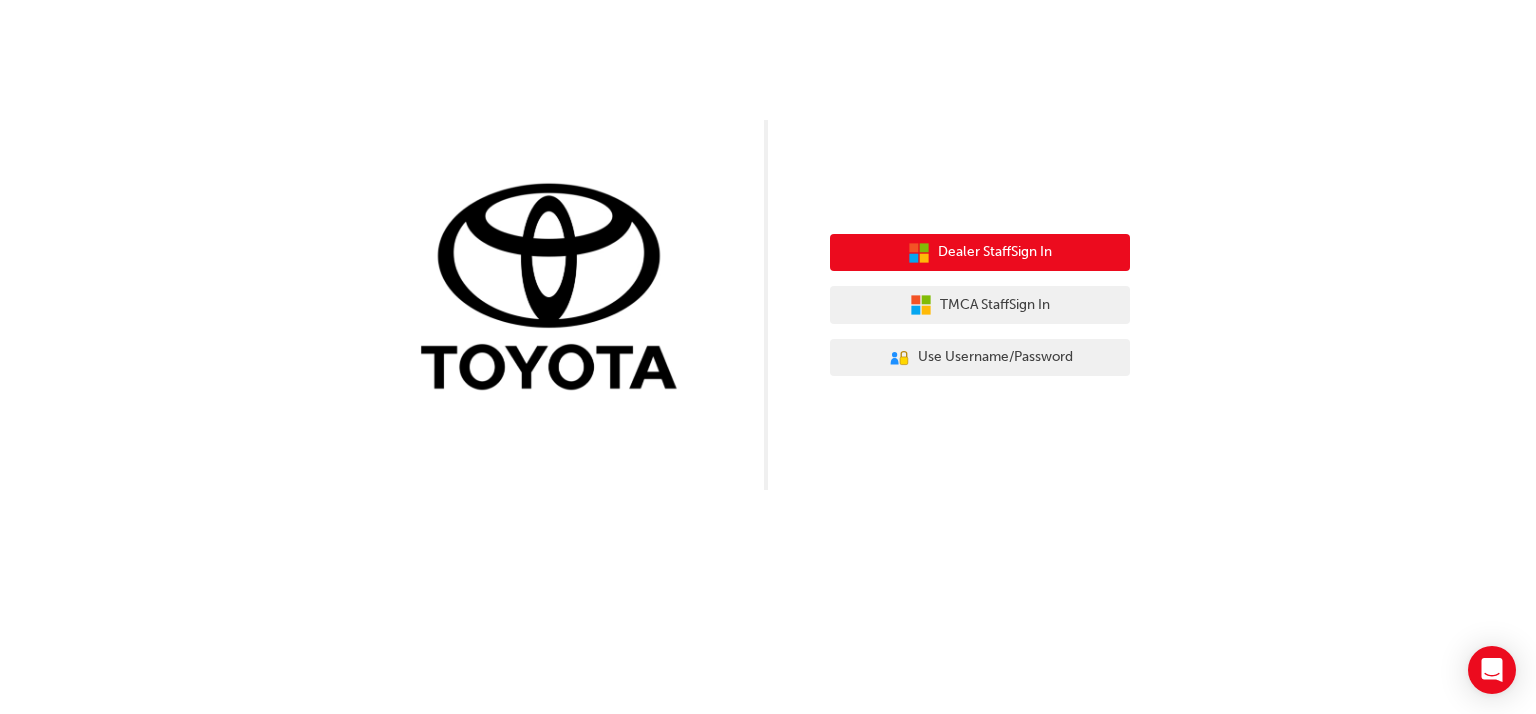 click on "Dealer Staff  Sign In" at bounding box center [995, 252] 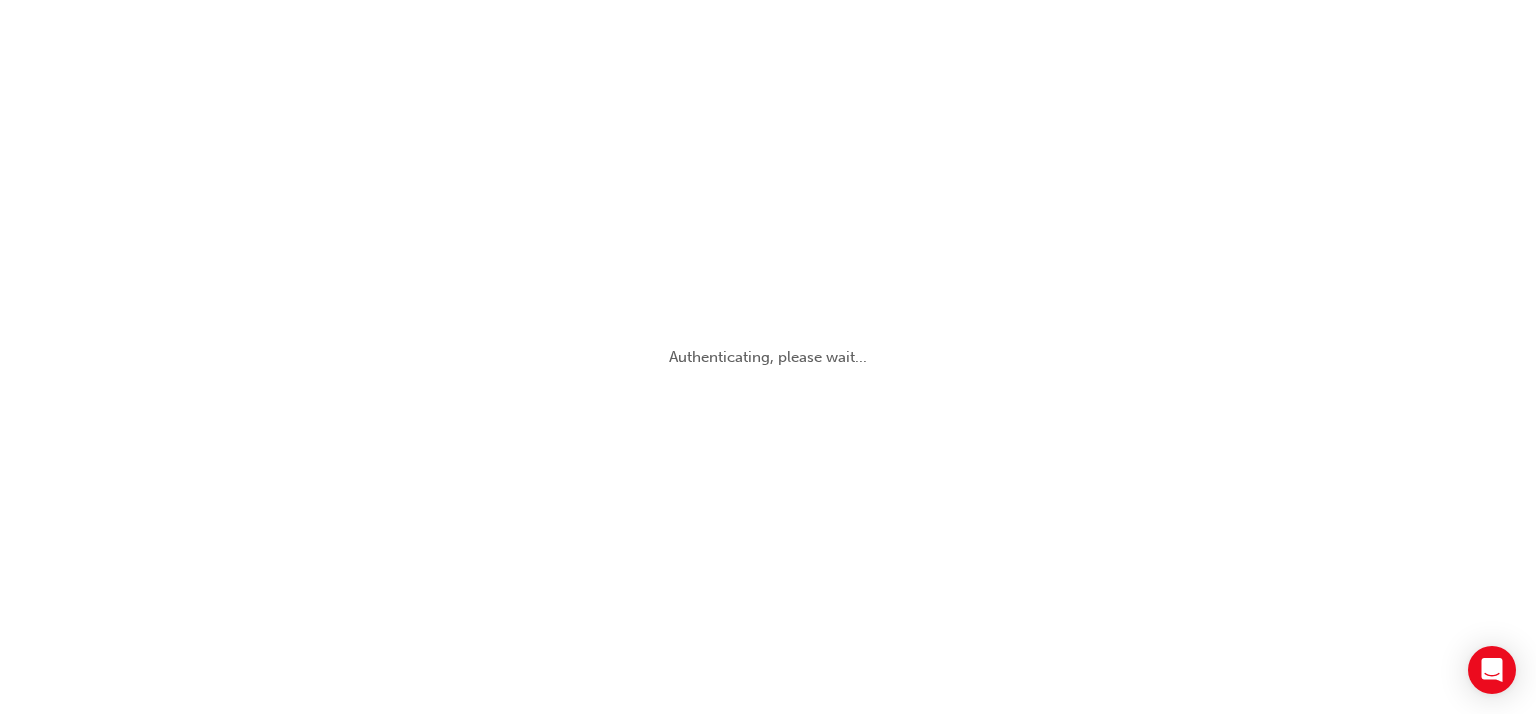 scroll, scrollTop: 0, scrollLeft: 0, axis: both 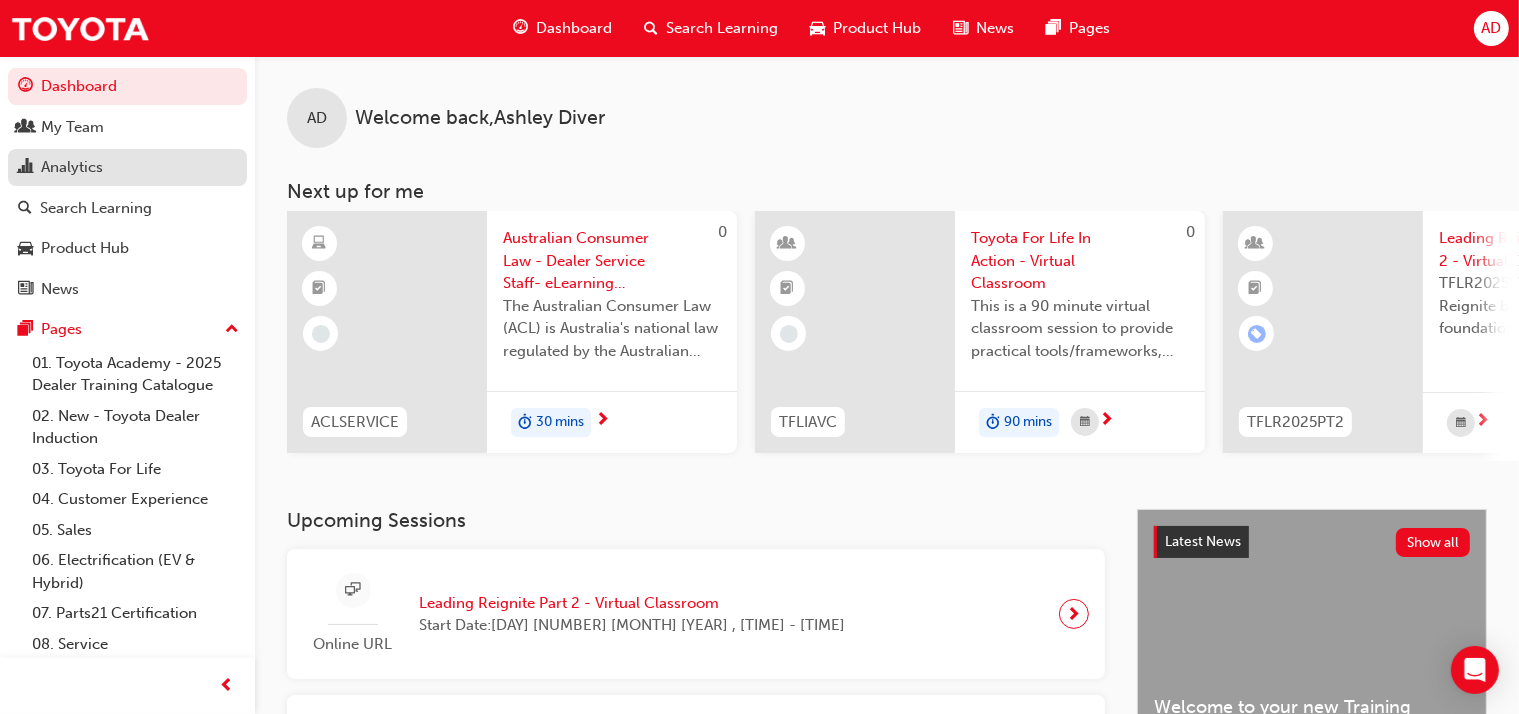 click on "Analytics" at bounding box center (72, 167) 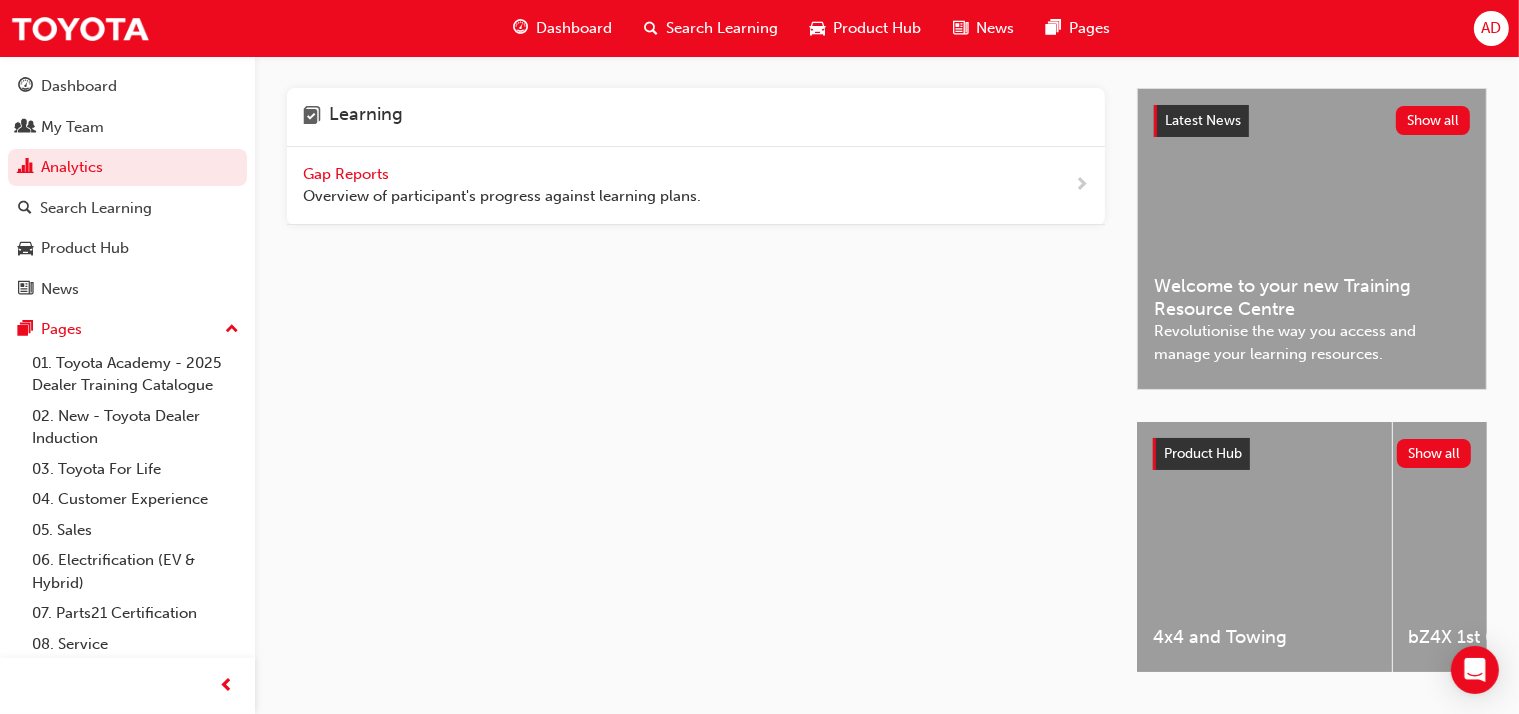 click on "Gap Reports   Overview of participant's progress against learning plans." at bounding box center (502, 185) 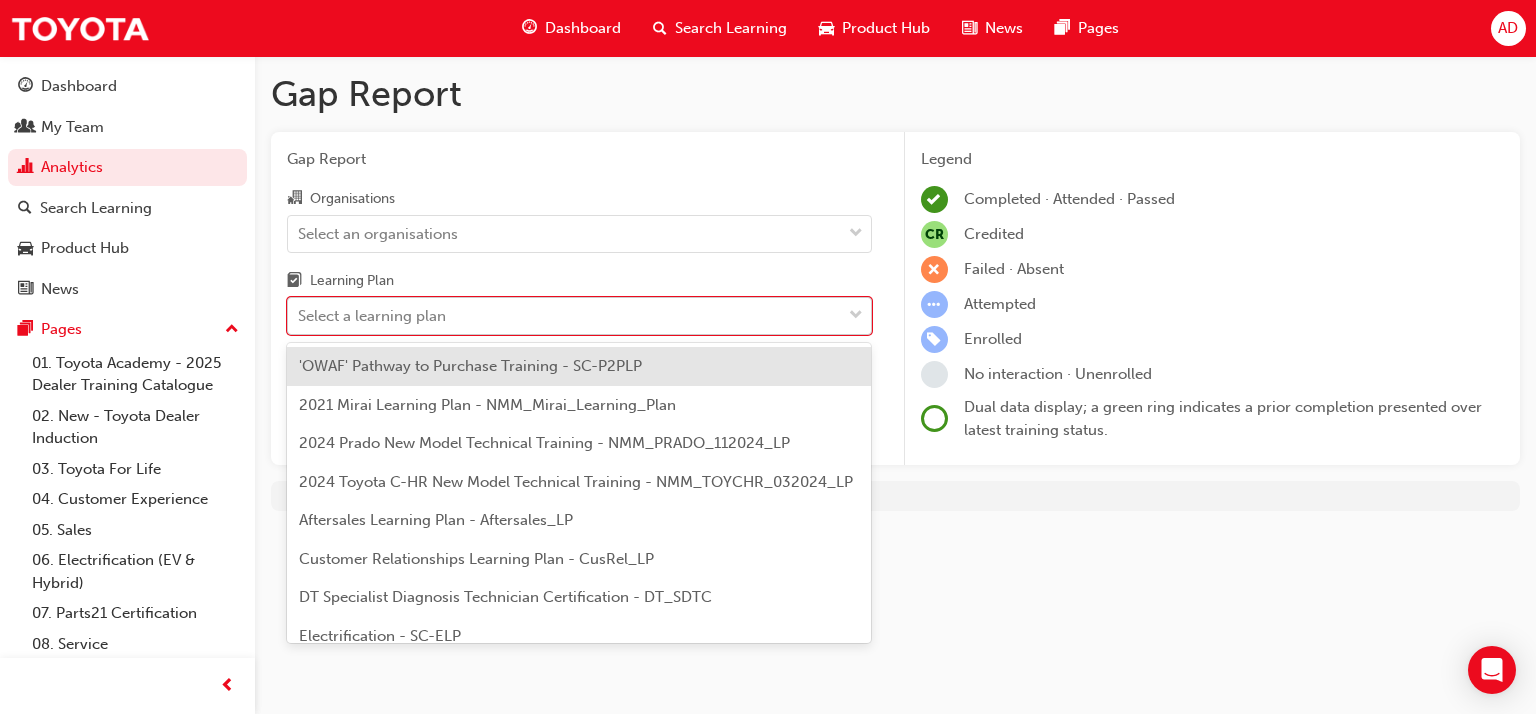 click on "Select a learning plan" at bounding box center (564, 316) 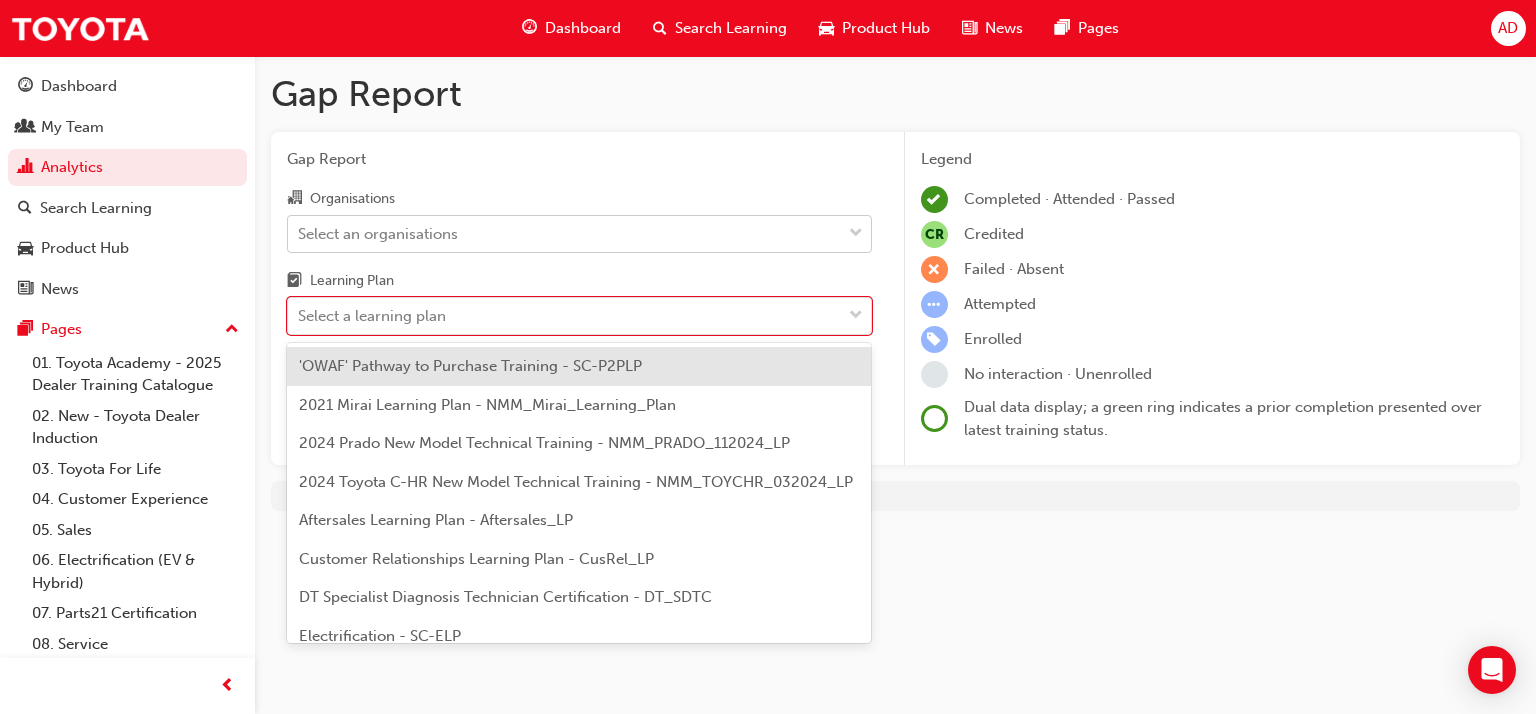 click on "Select an organisations" at bounding box center [378, 233] 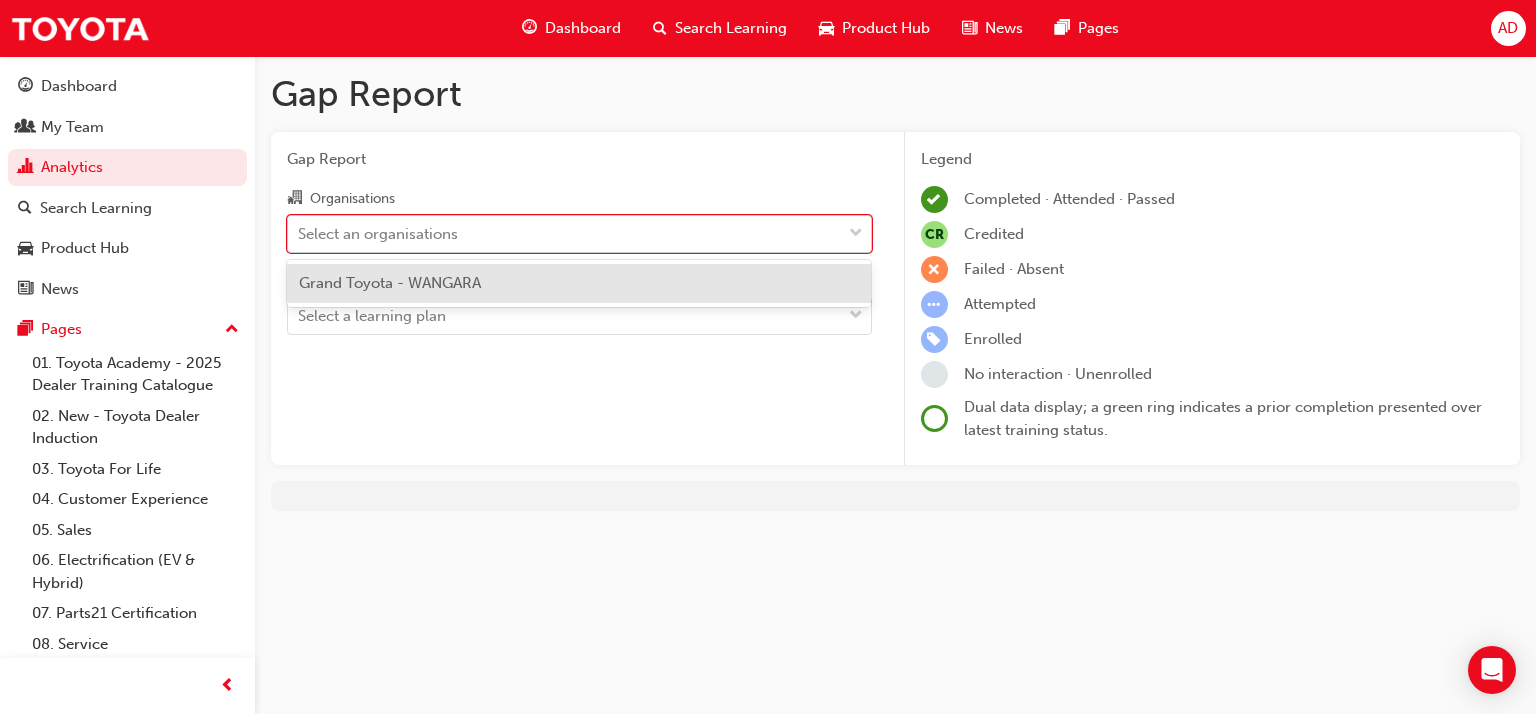 click on "Select an organisations" at bounding box center (378, 233) 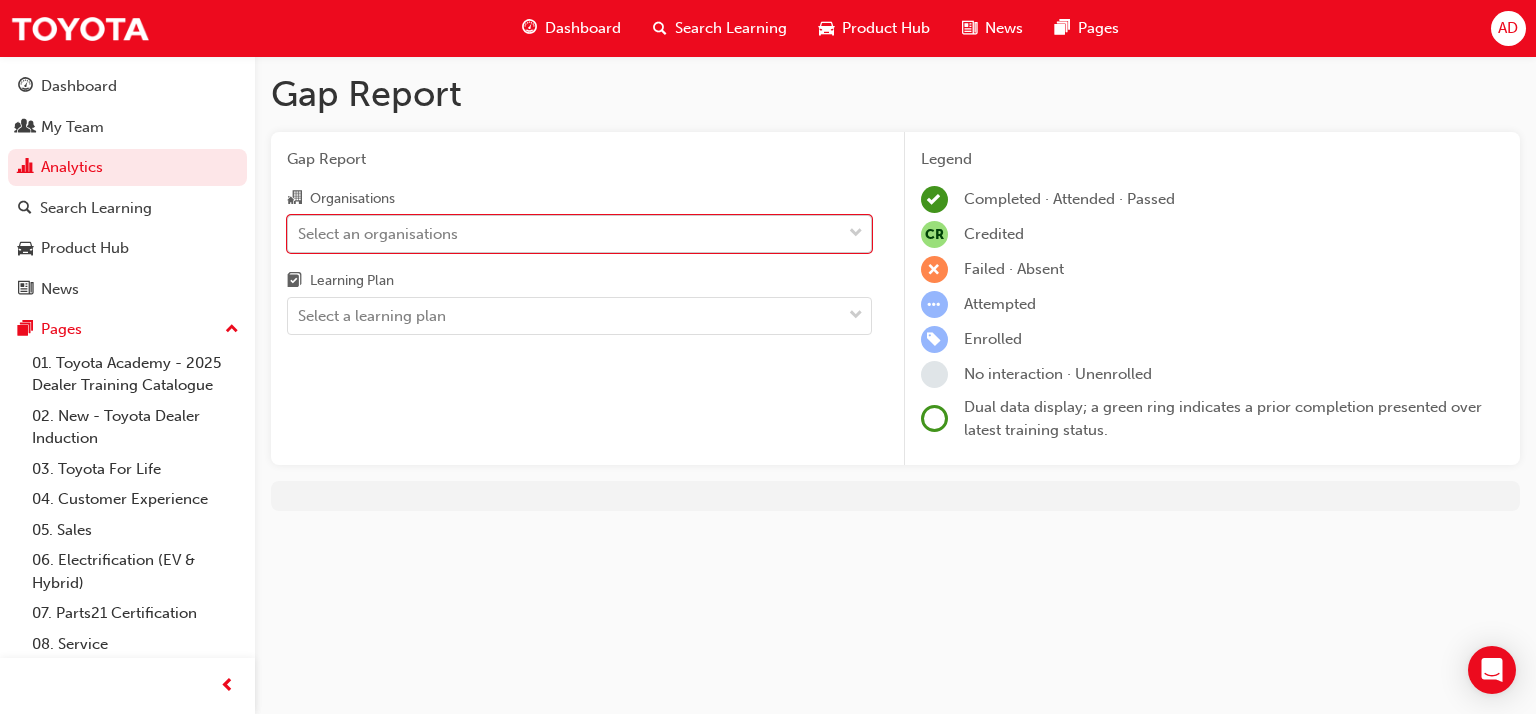click on "Select an organisations" at bounding box center (378, 233) 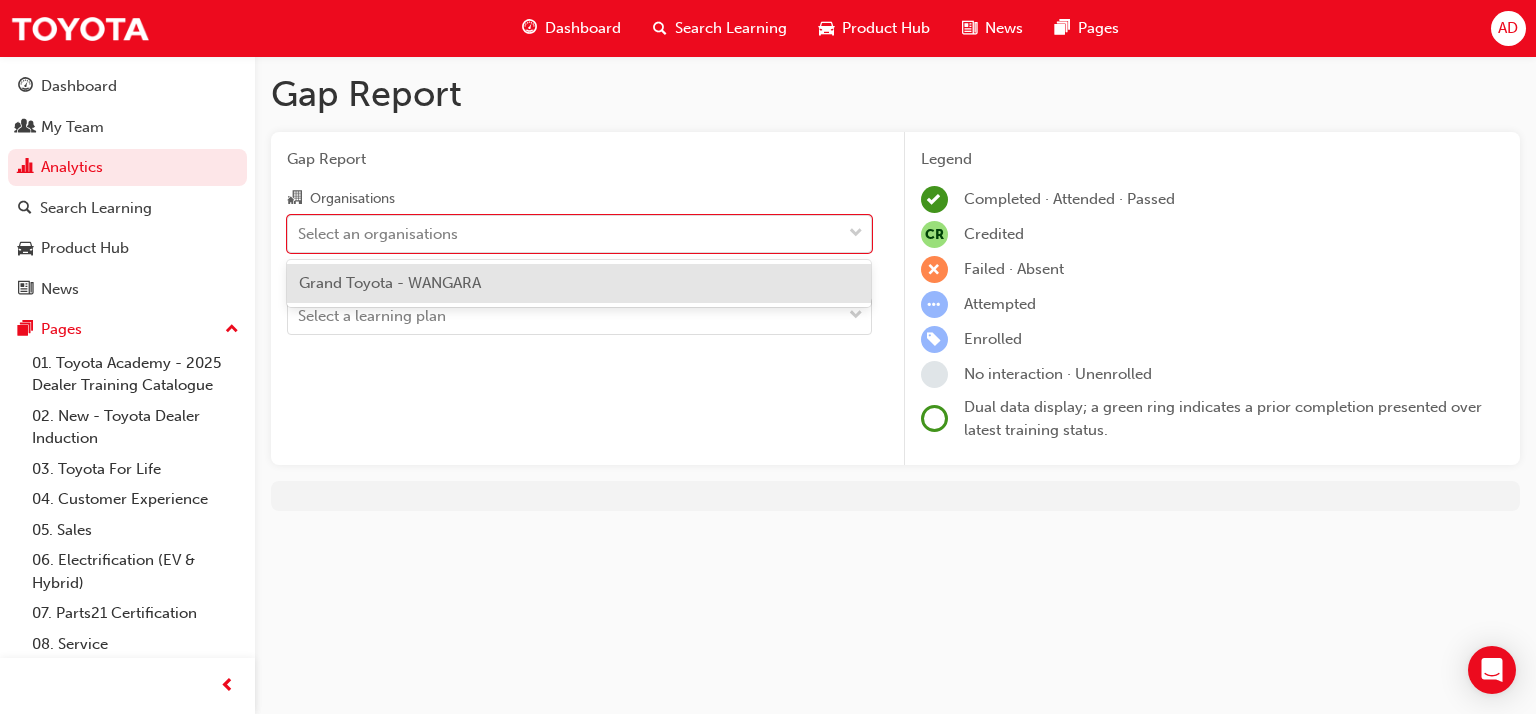 click on "Grand Toyota - WANGARA" at bounding box center [579, 283] 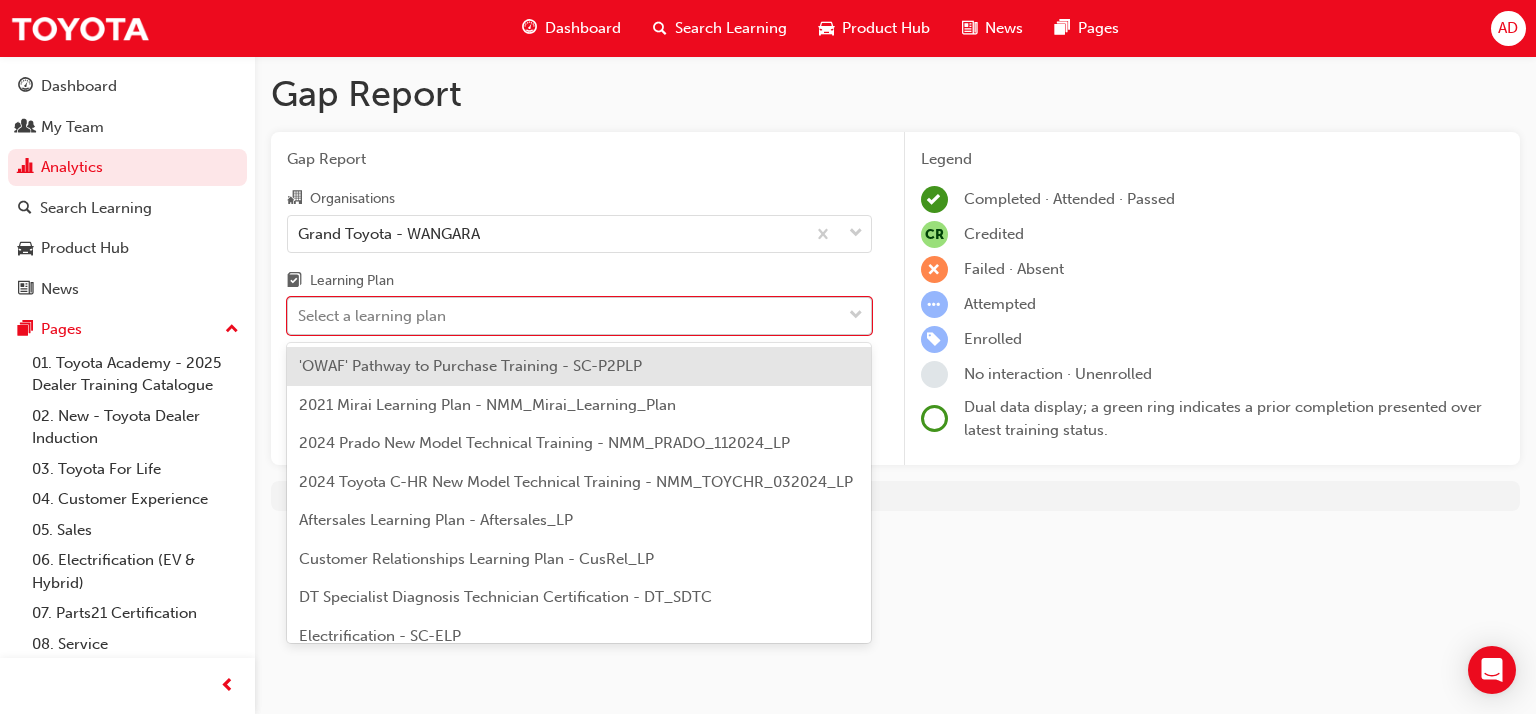 click on "Select a learning plan" at bounding box center (372, 316) 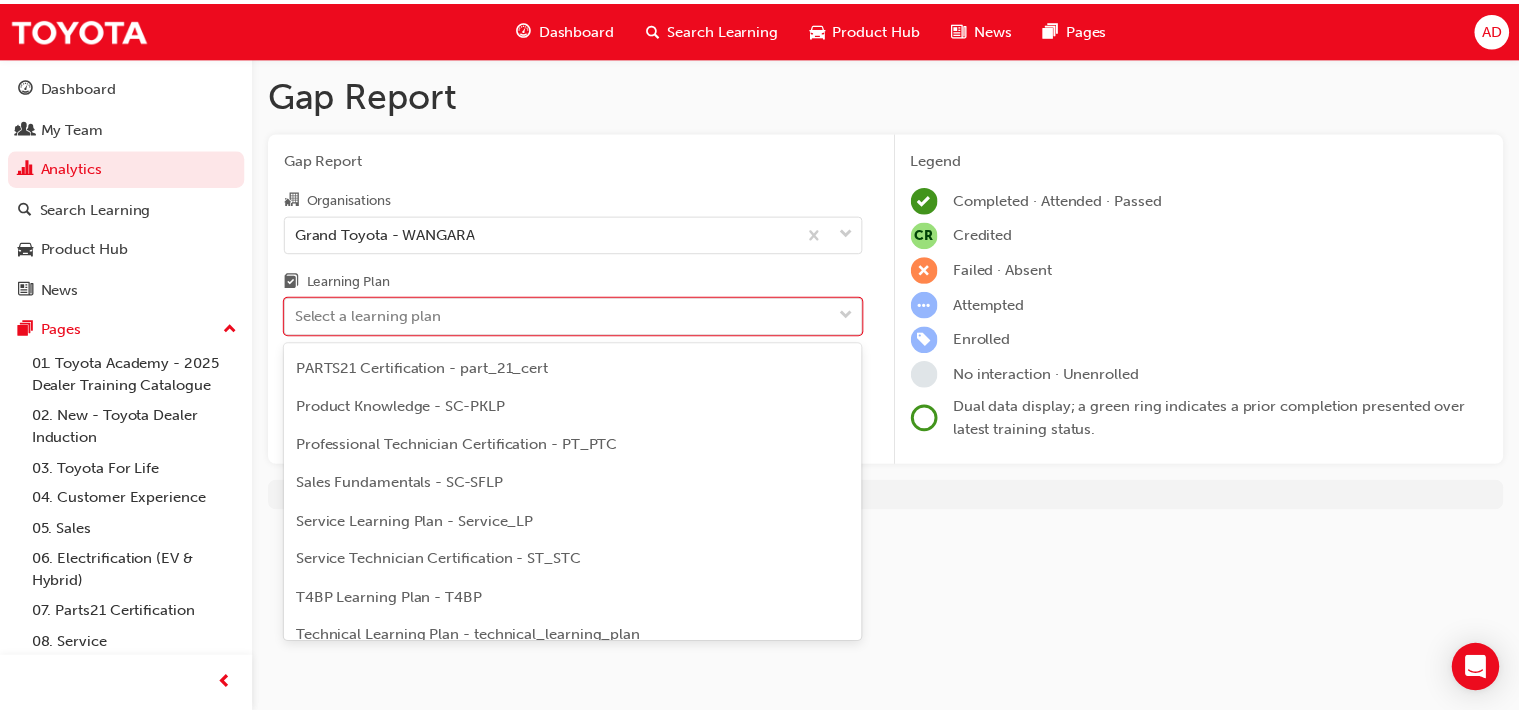 scroll, scrollTop: 600, scrollLeft: 0, axis: vertical 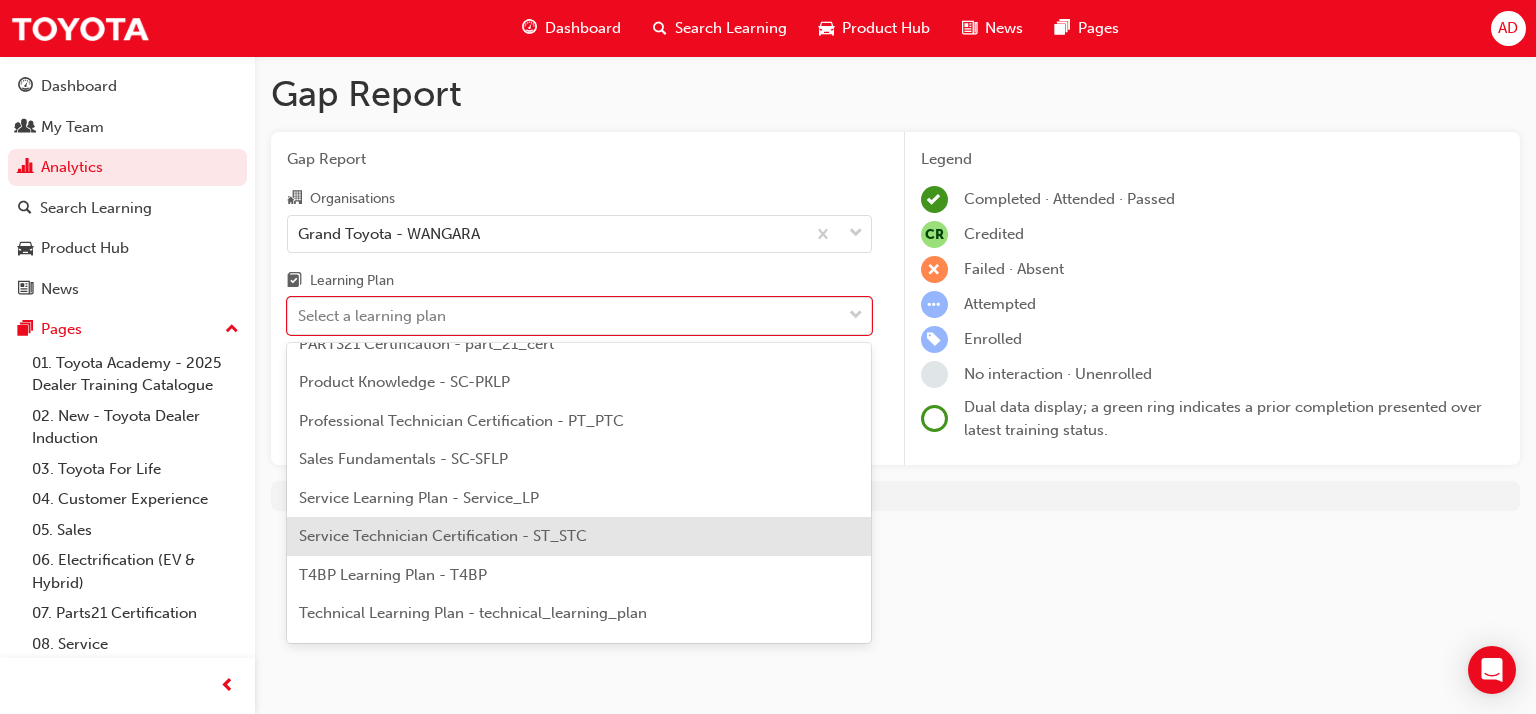 click on "Service Technician Certification - ST_STC" at bounding box center (443, 536) 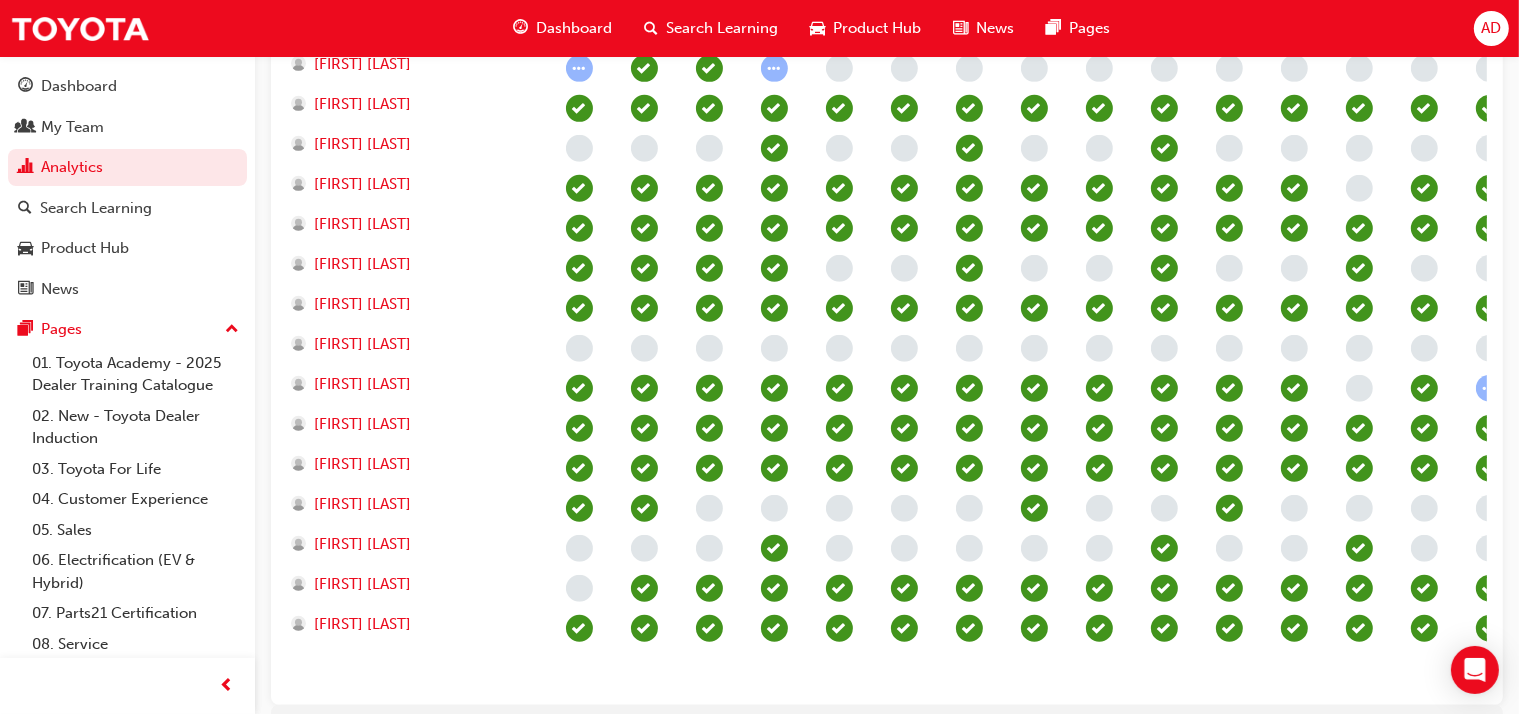 scroll, scrollTop: 1200, scrollLeft: 0, axis: vertical 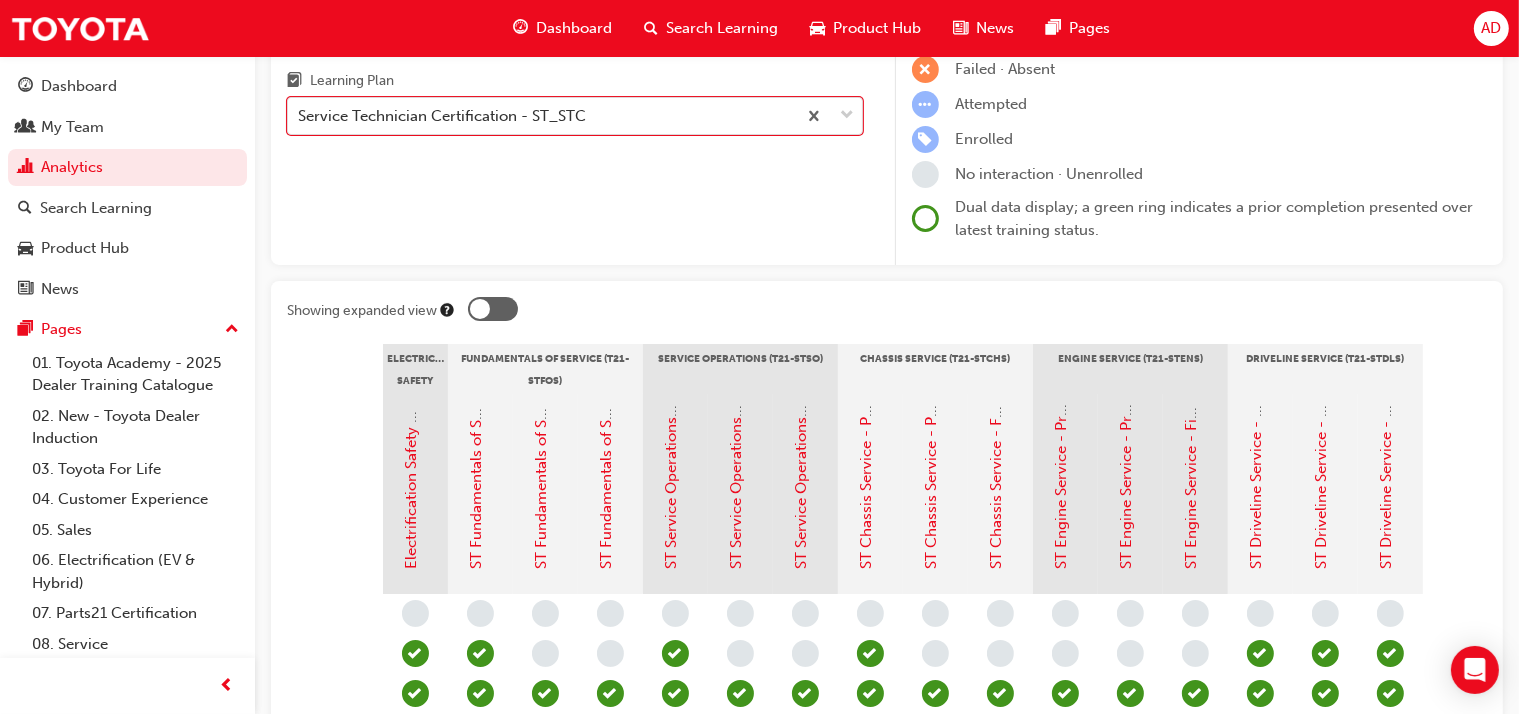 click at bounding box center [480, 309] 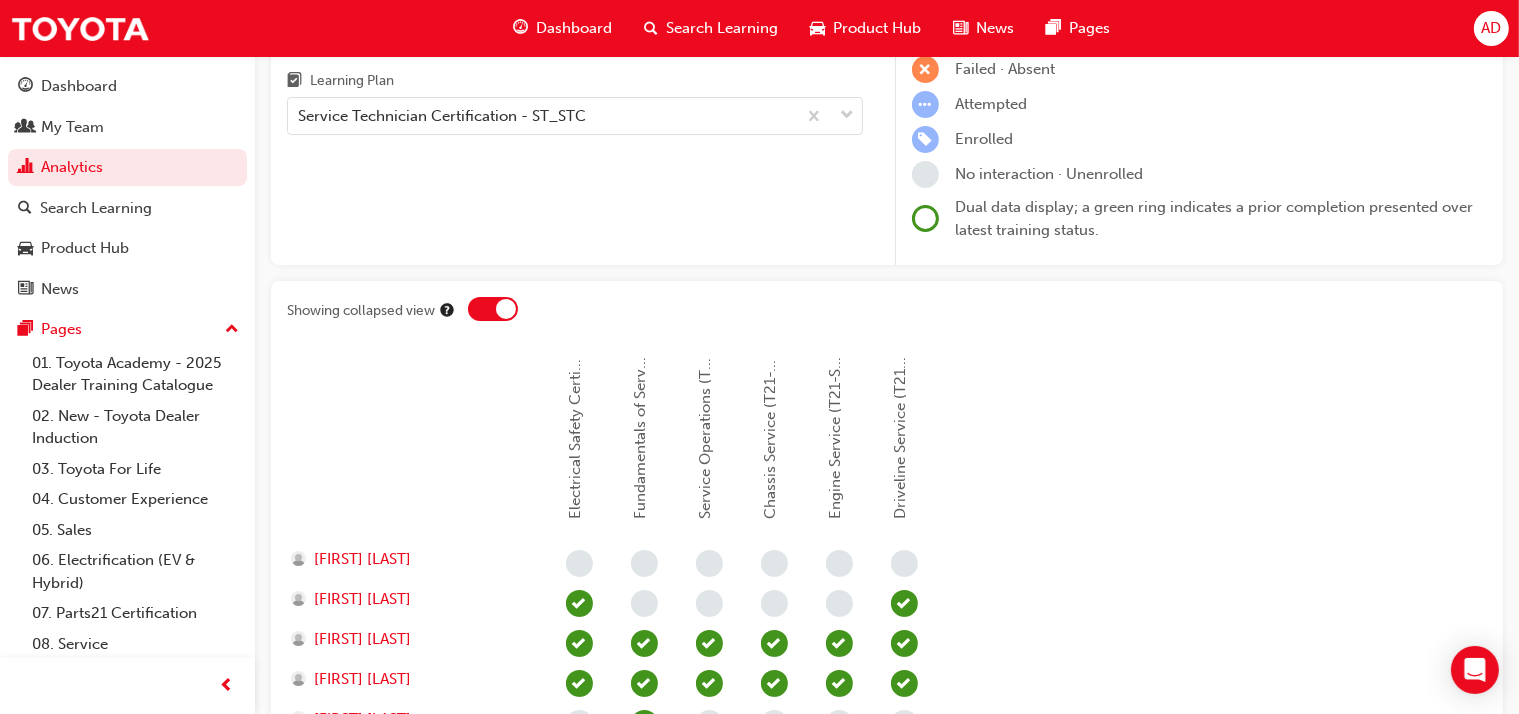 scroll, scrollTop: 0, scrollLeft: 0, axis: both 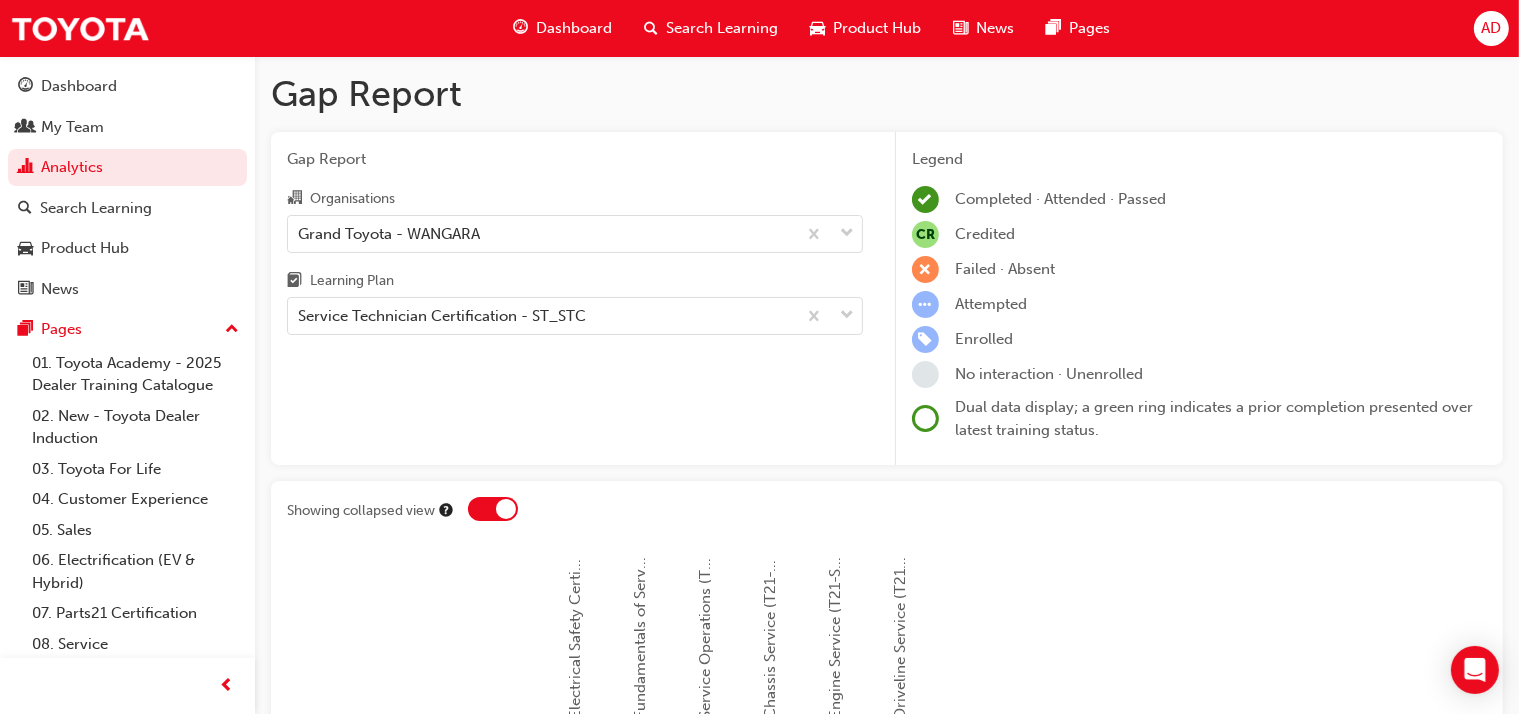click at bounding box center (493, 509) 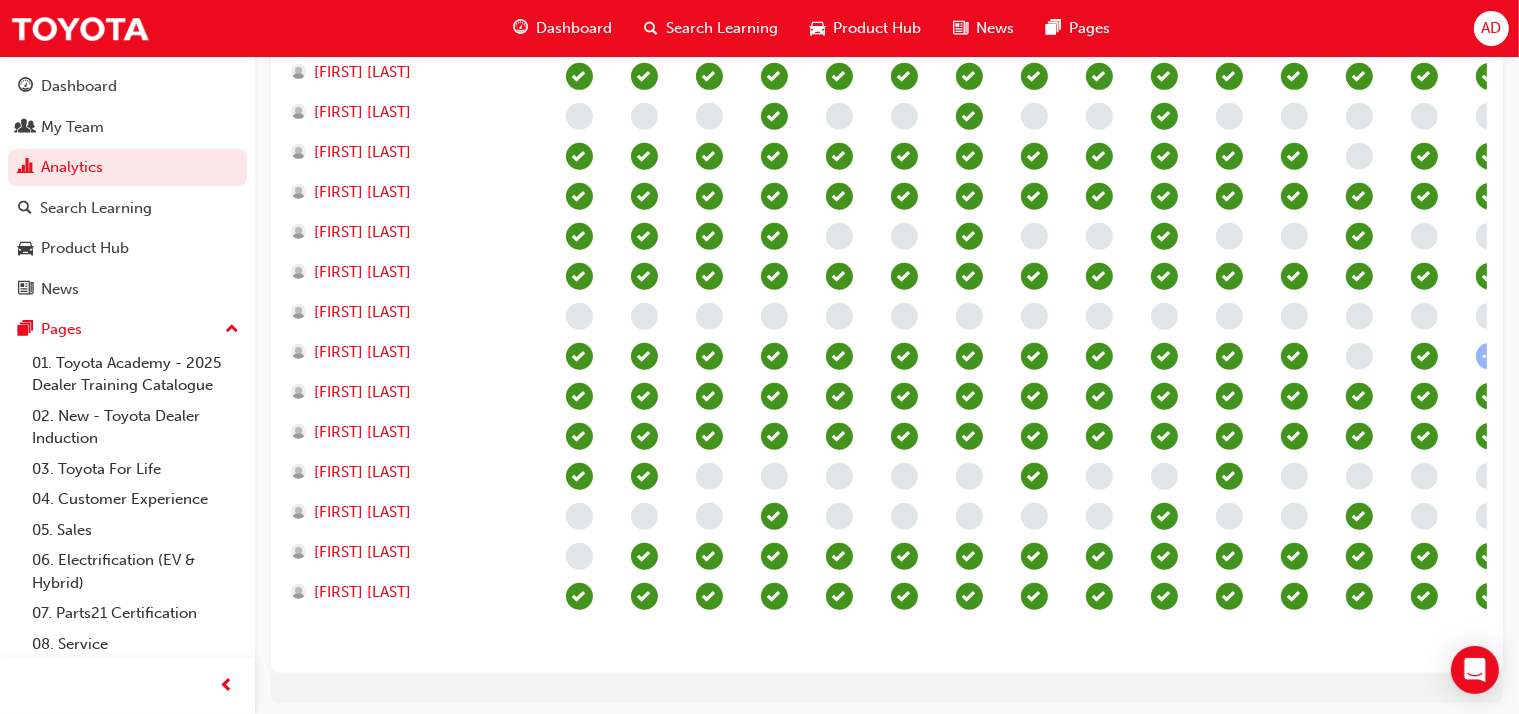 scroll, scrollTop: 1263, scrollLeft: 0, axis: vertical 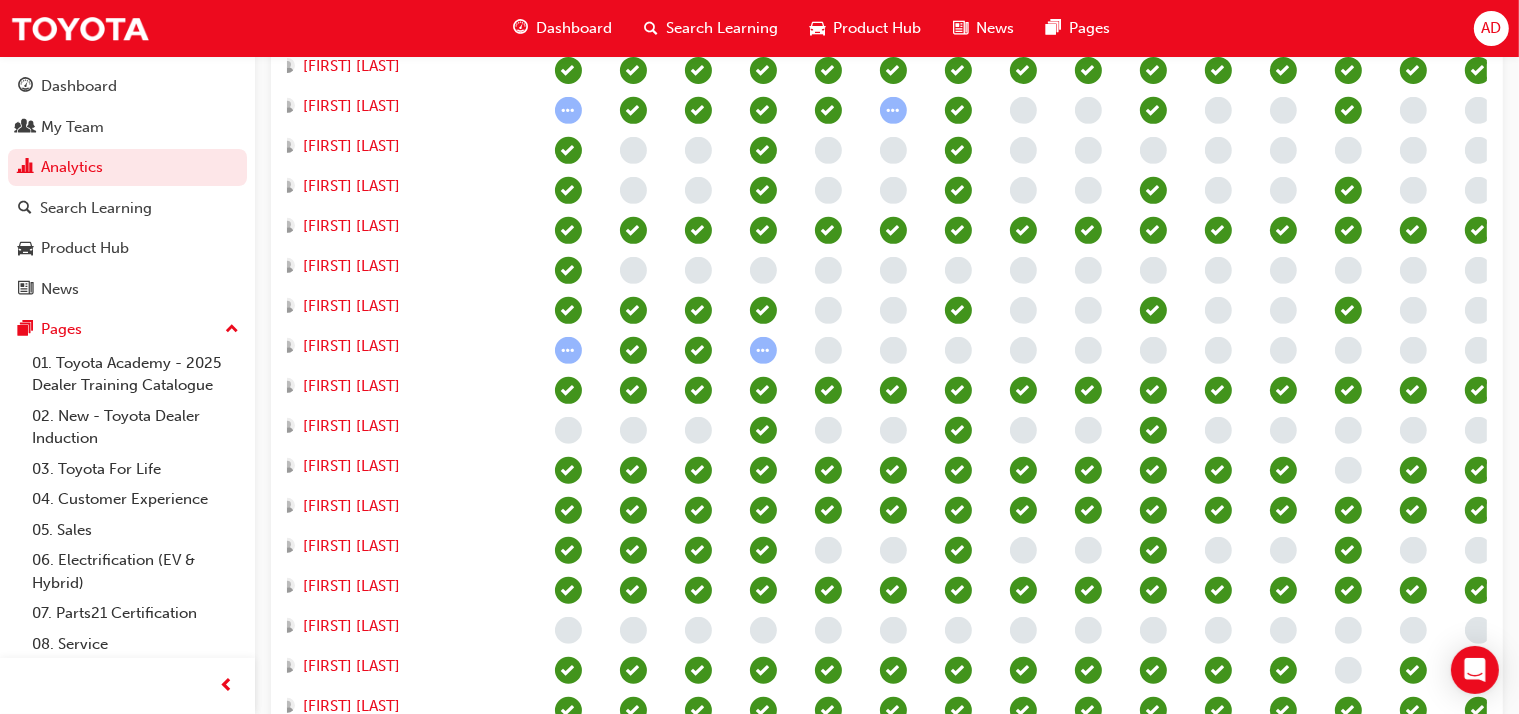 click on "AD" at bounding box center (1491, 28) 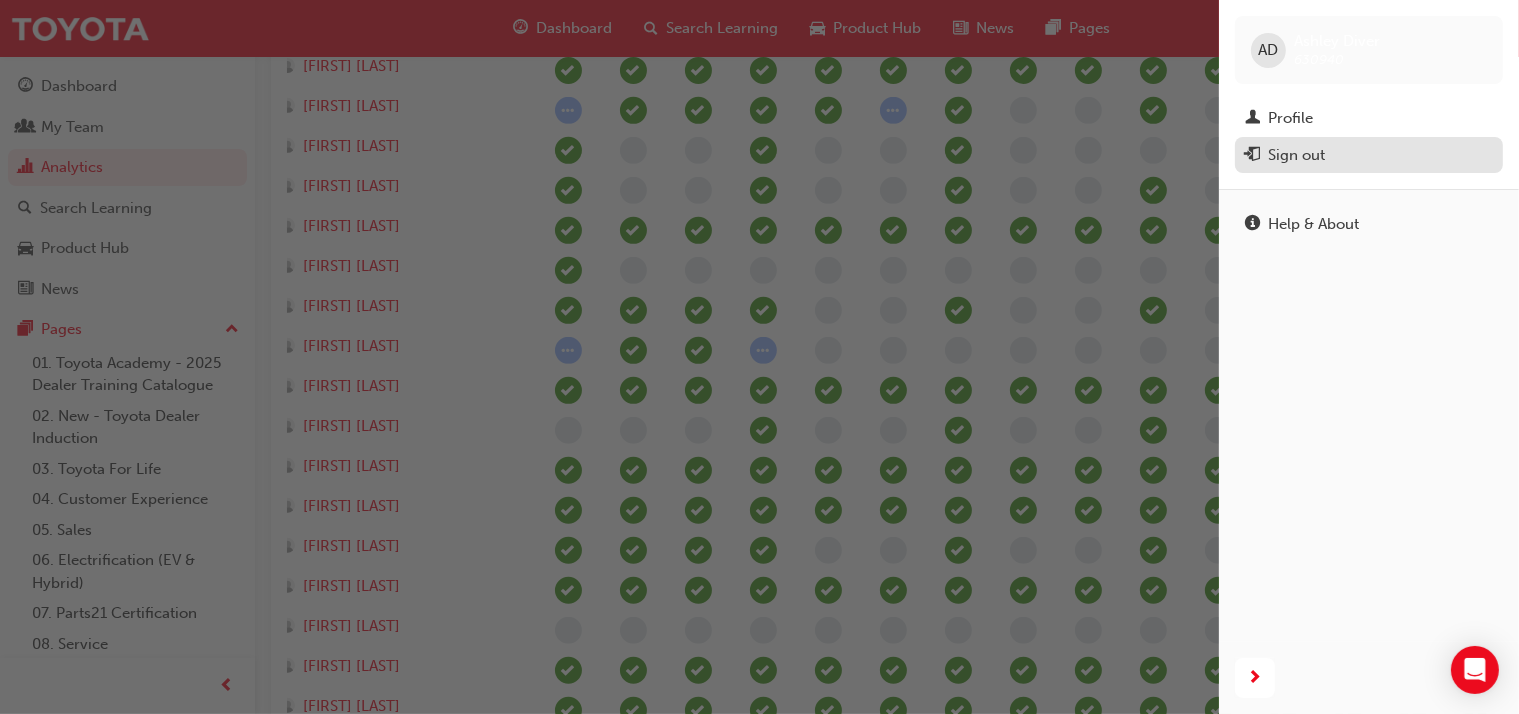 click on "Sign out" at bounding box center [1296, 155] 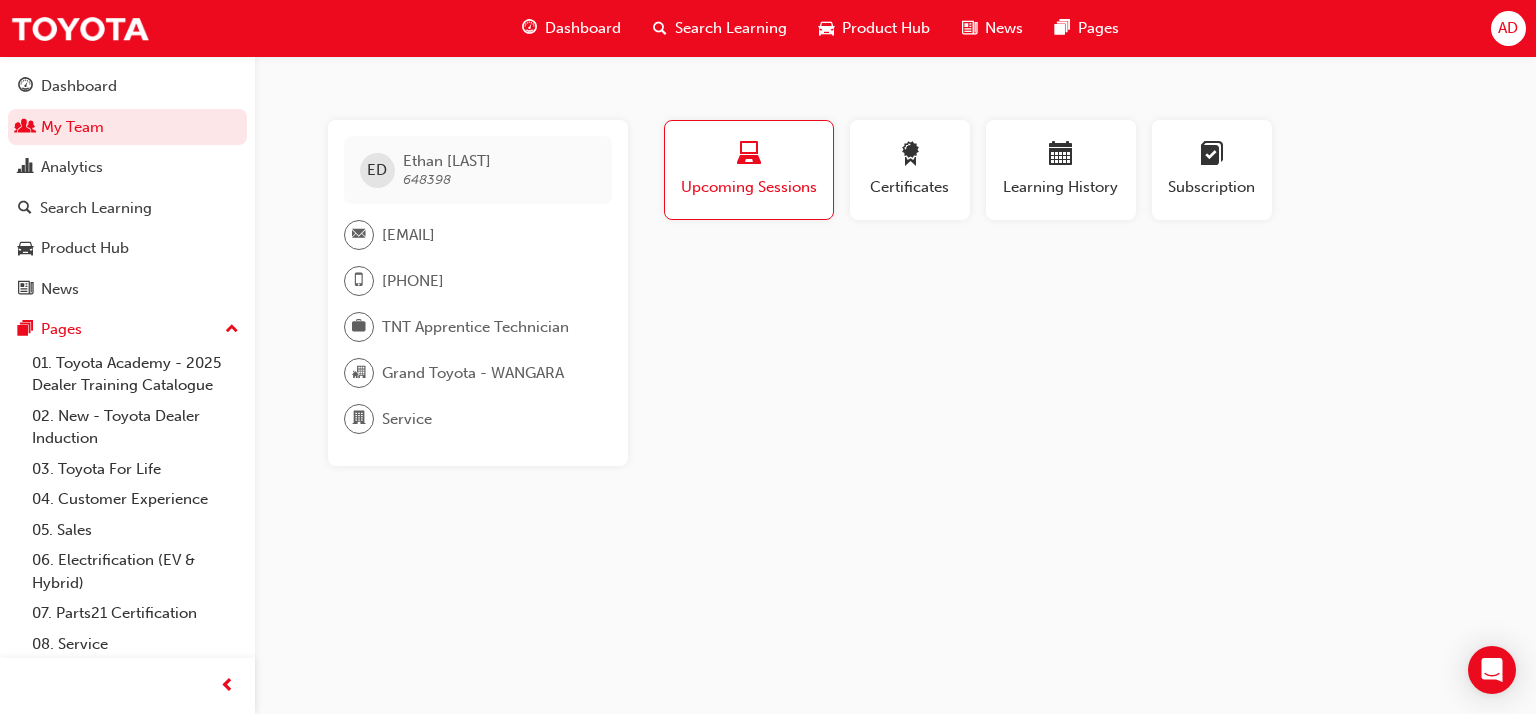 scroll, scrollTop: 0, scrollLeft: 0, axis: both 